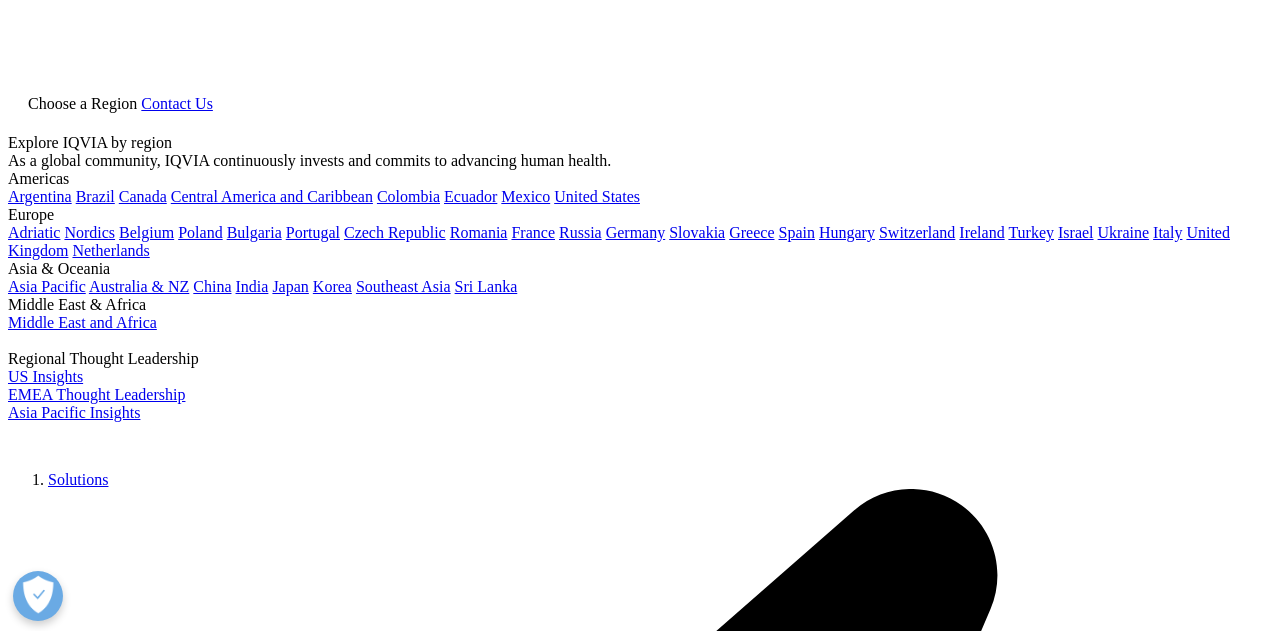 scroll, scrollTop: 0, scrollLeft: 0, axis: both 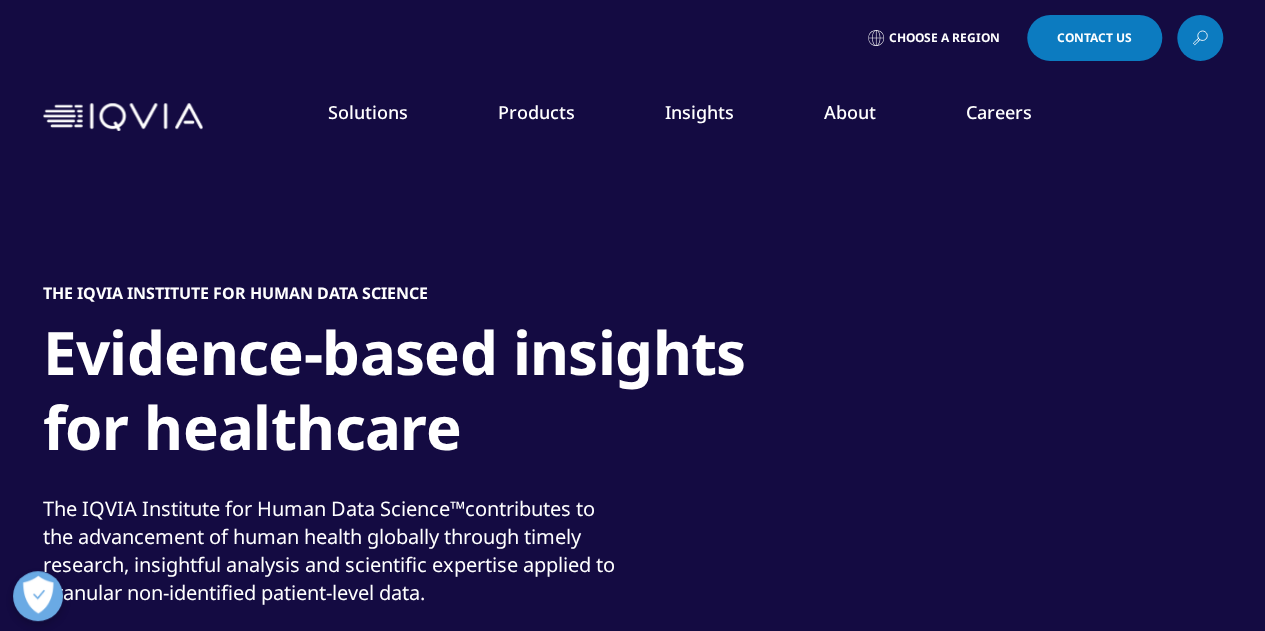 click 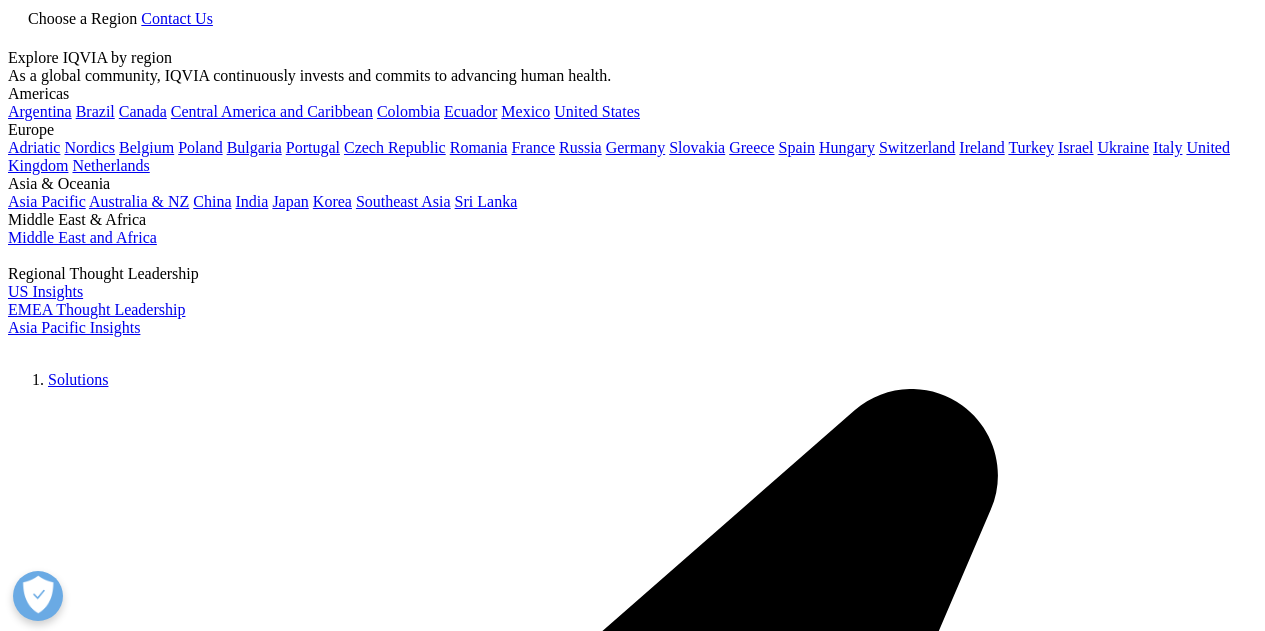 type on "rare disease" 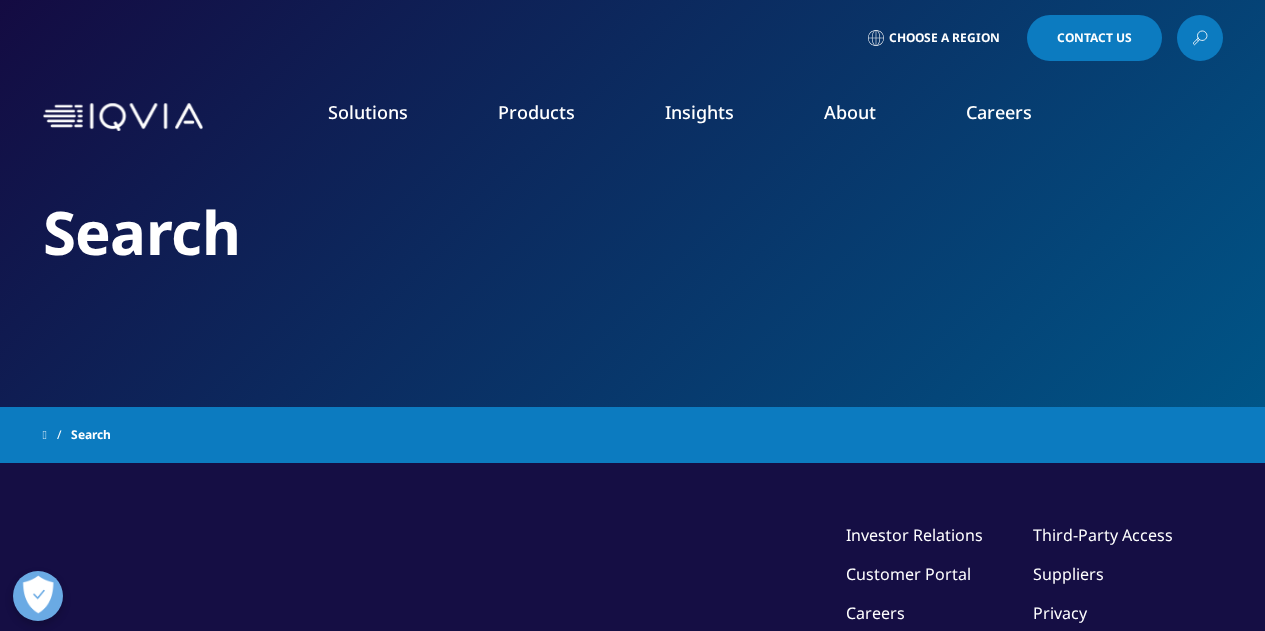 scroll, scrollTop: 0, scrollLeft: 0, axis: both 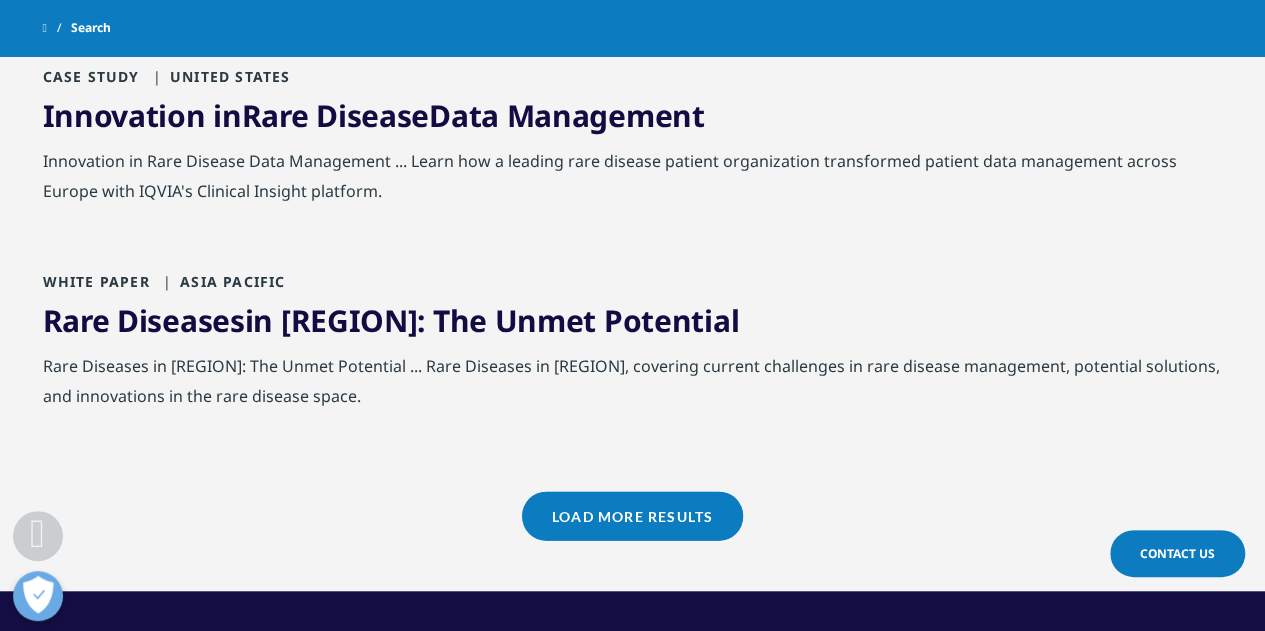 drag, startPoint x: 1273, startPoint y: 81, endPoint x: 1269, endPoint y: 480, distance: 399.02005 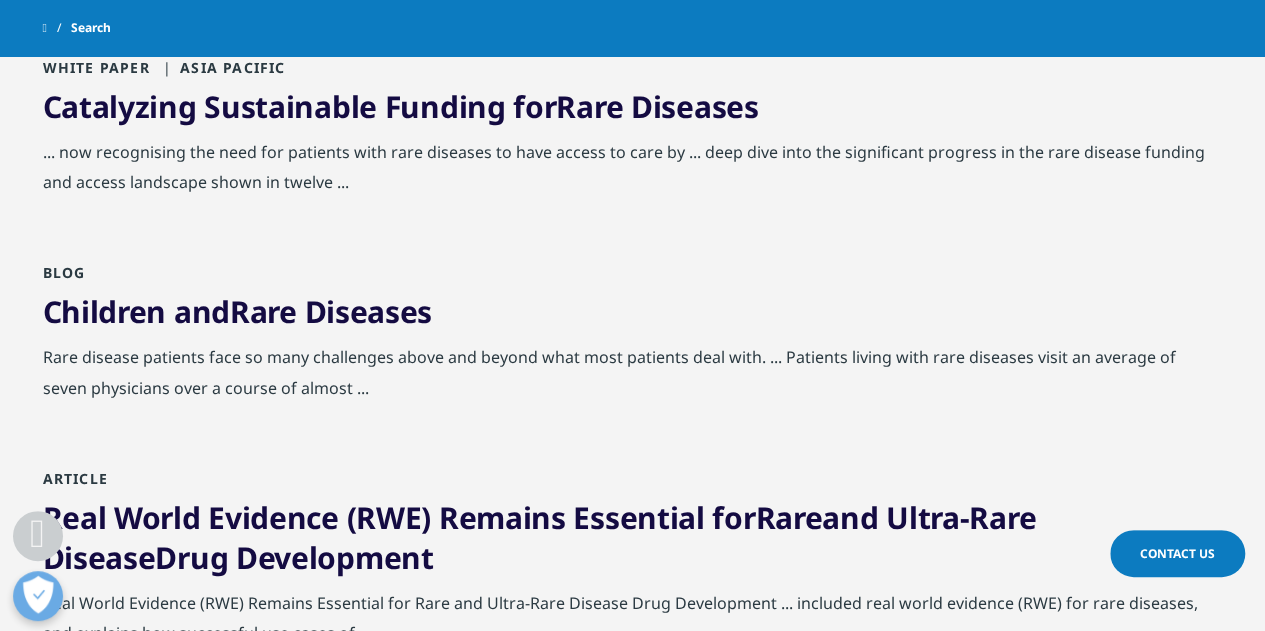 scroll, scrollTop: 2941, scrollLeft: 0, axis: vertical 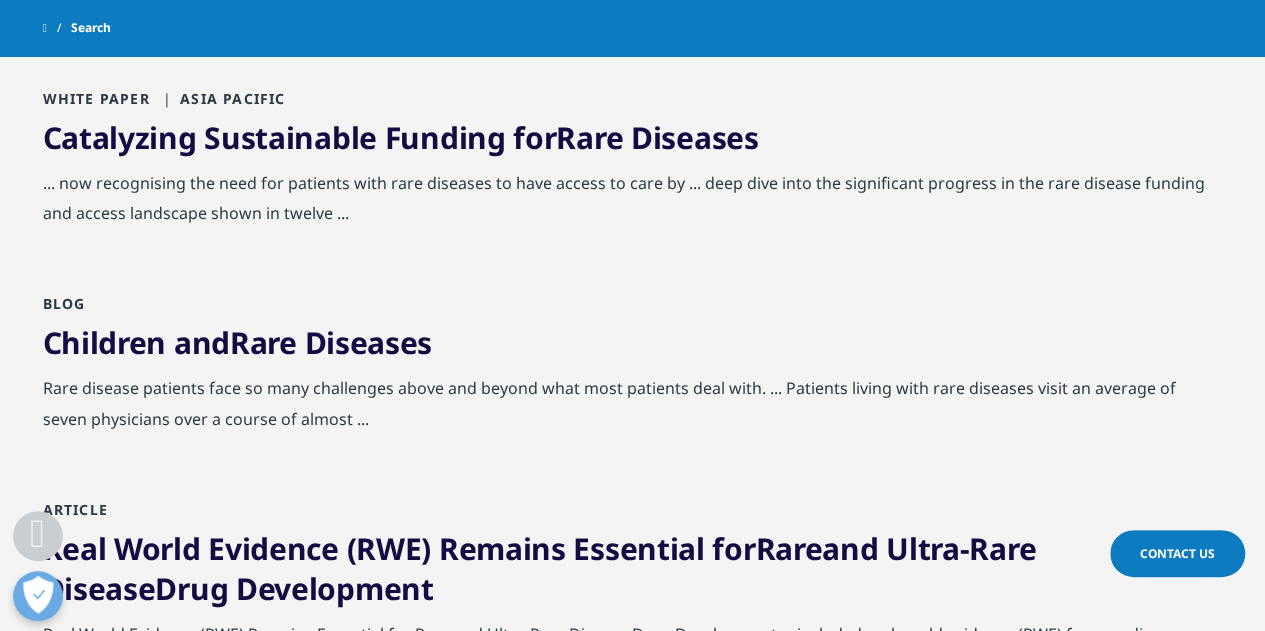 click on "Catalyzing Sustainable Funding for  Rare   Diseases" at bounding box center (401, 137) 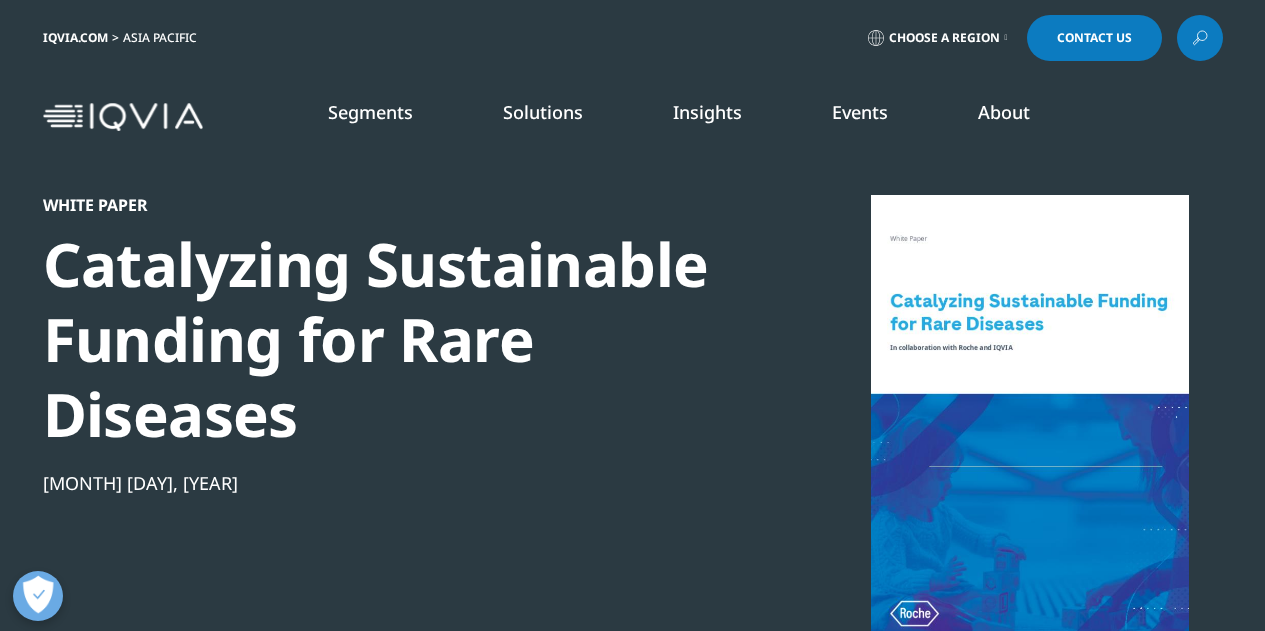 scroll, scrollTop: 0, scrollLeft: 0, axis: both 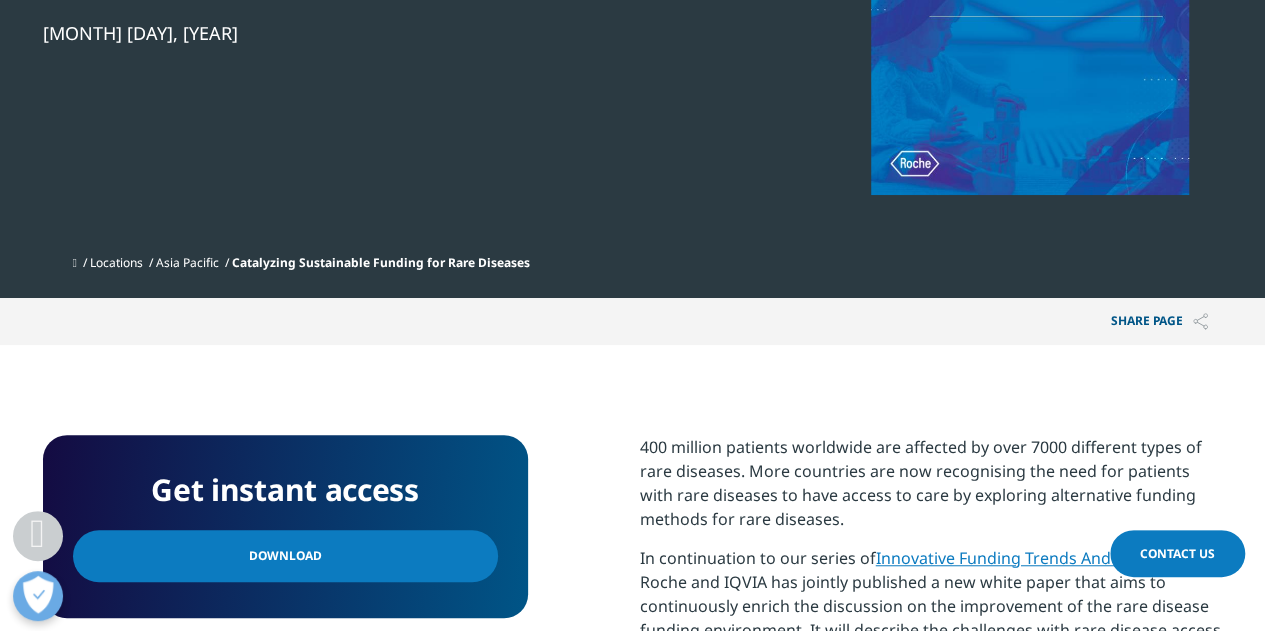 drag, startPoint x: 1272, startPoint y: 133, endPoint x: 1077, endPoint y: 292, distance: 251.60684 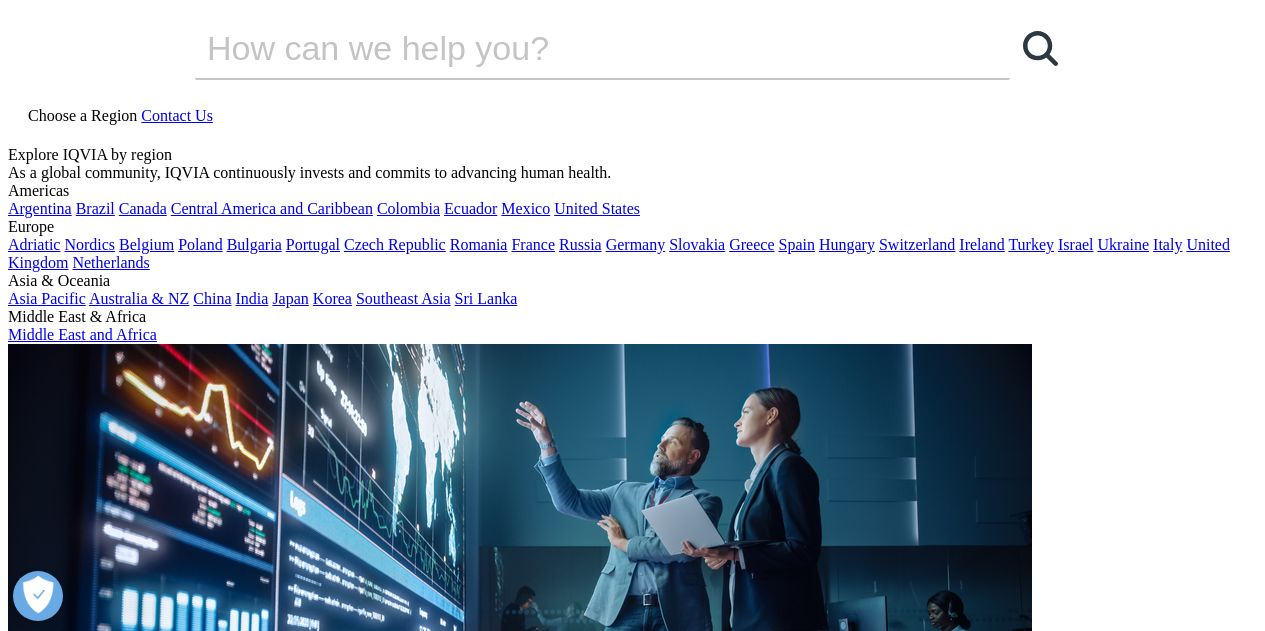 scroll, scrollTop: 0, scrollLeft: 0, axis: both 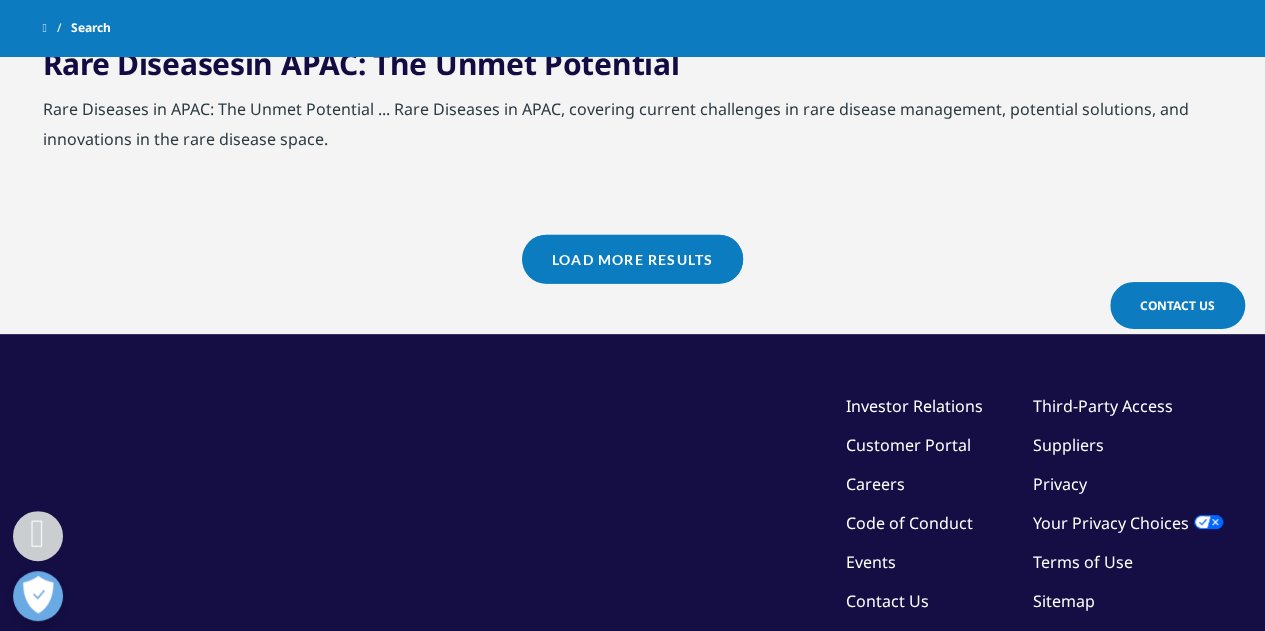 click on "Load More Results" at bounding box center (632, 259) 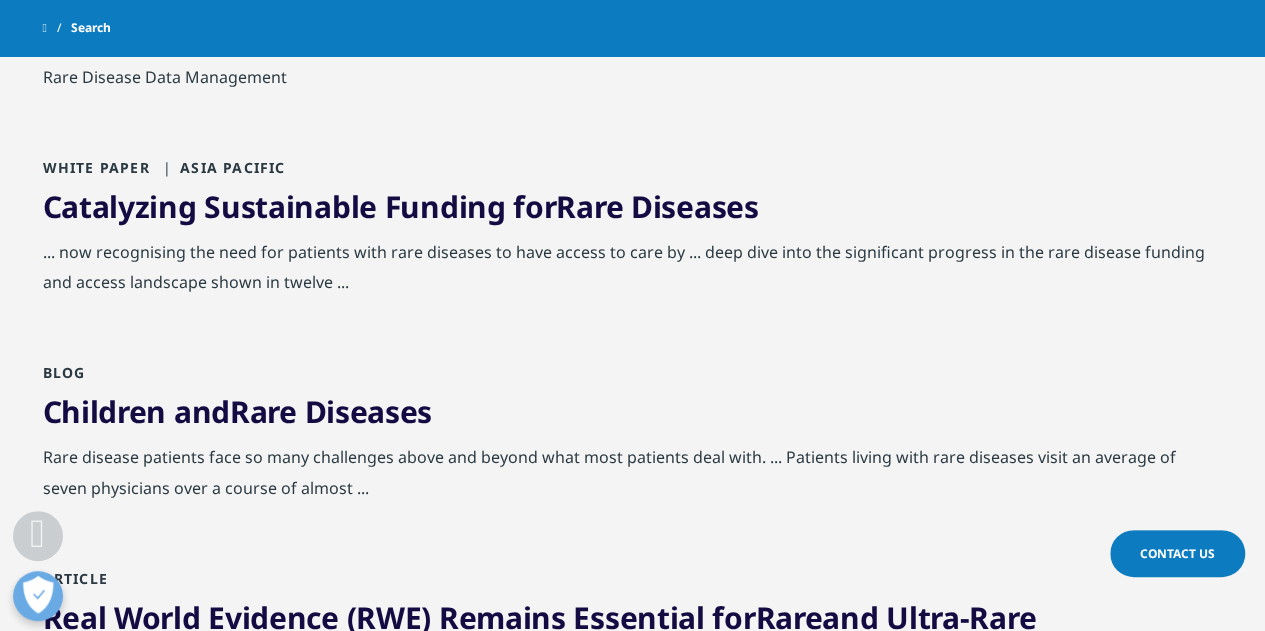 scroll, scrollTop: 2900, scrollLeft: 0, axis: vertical 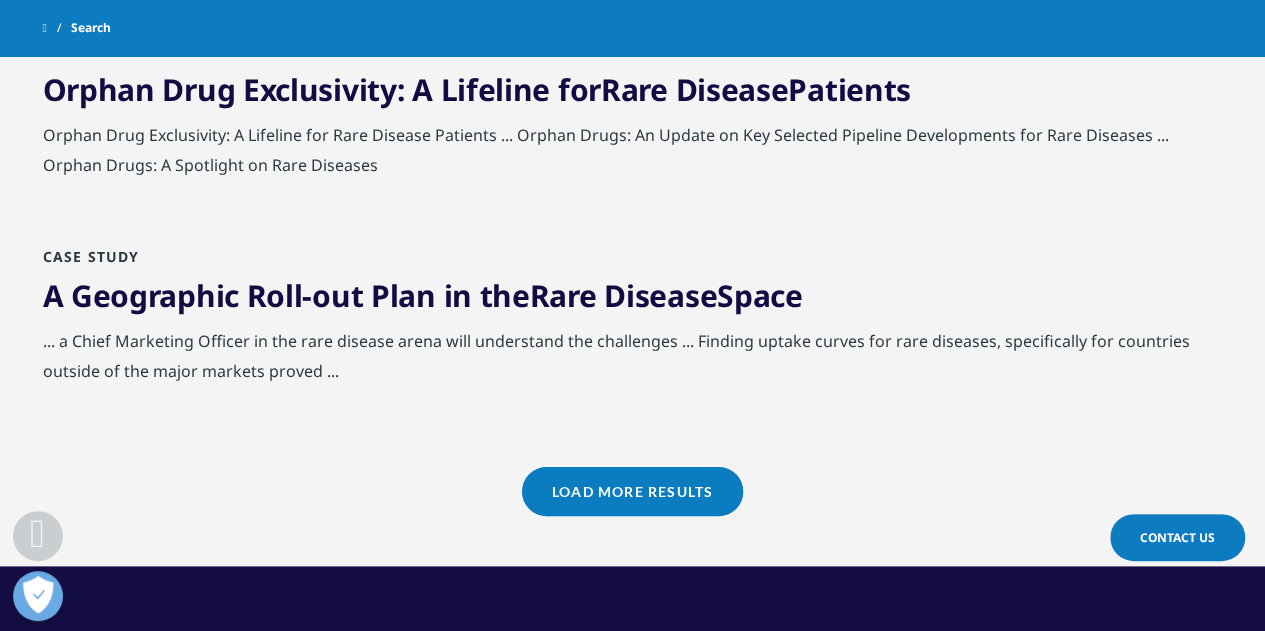 click on "Load More Results" at bounding box center (632, 491) 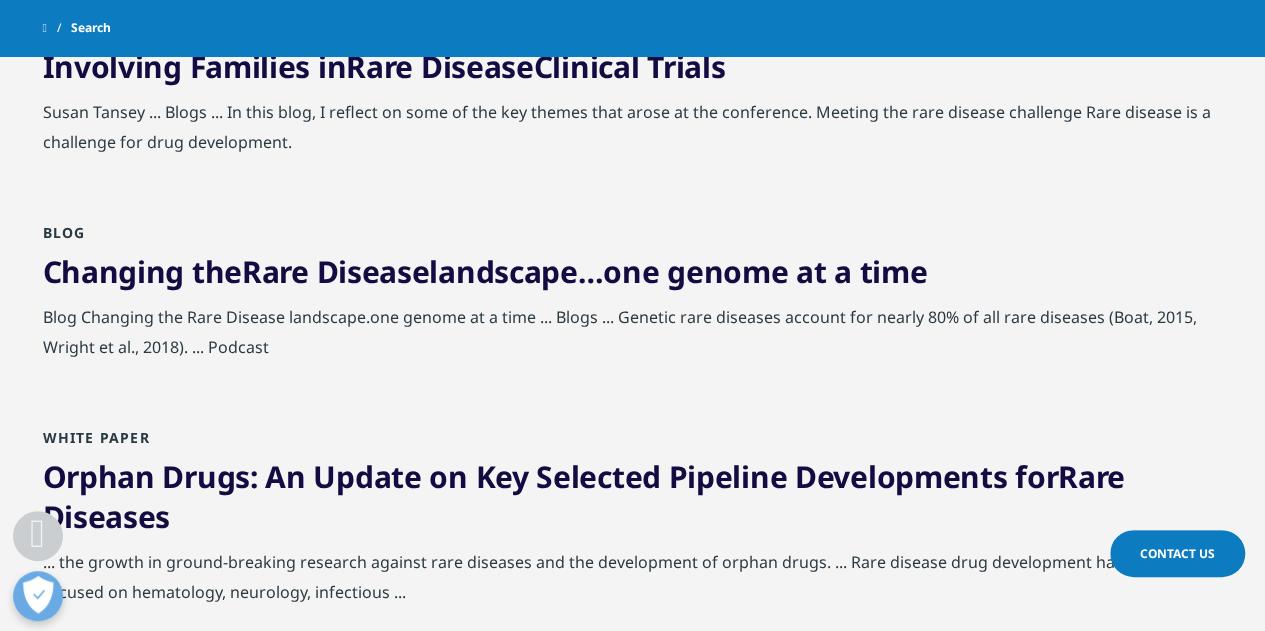 scroll, scrollTop: 5900, scrollLeft: 0, axis: vertical 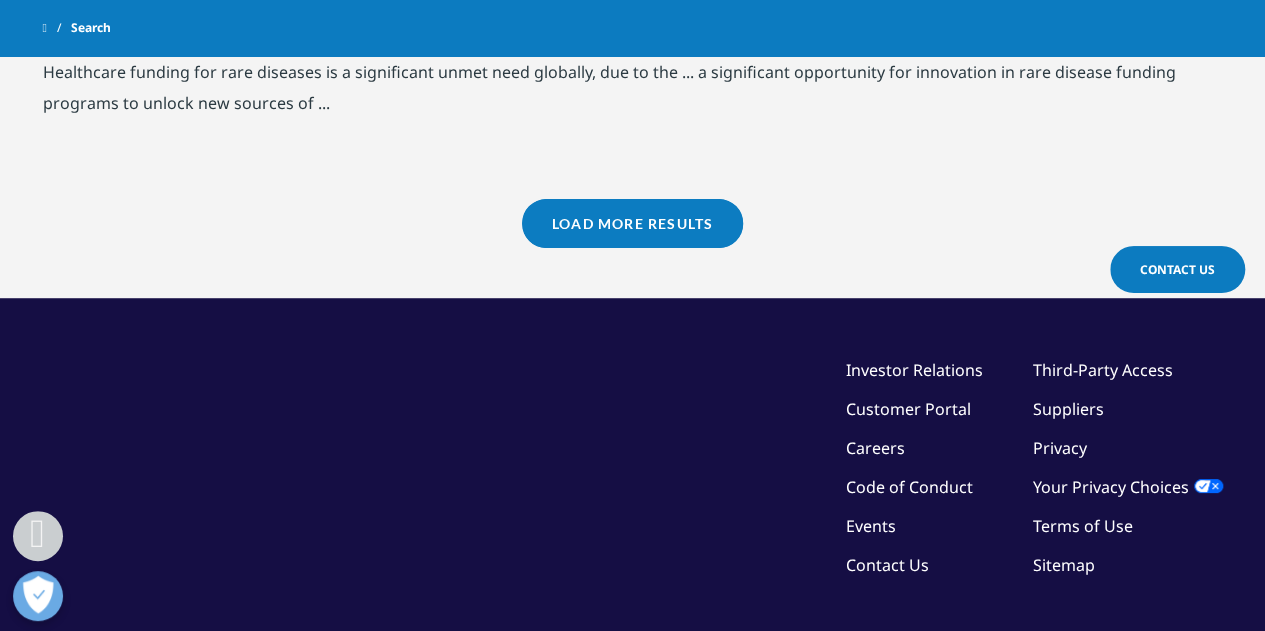 click on "Load More Results" at bounding box center (632, 223) 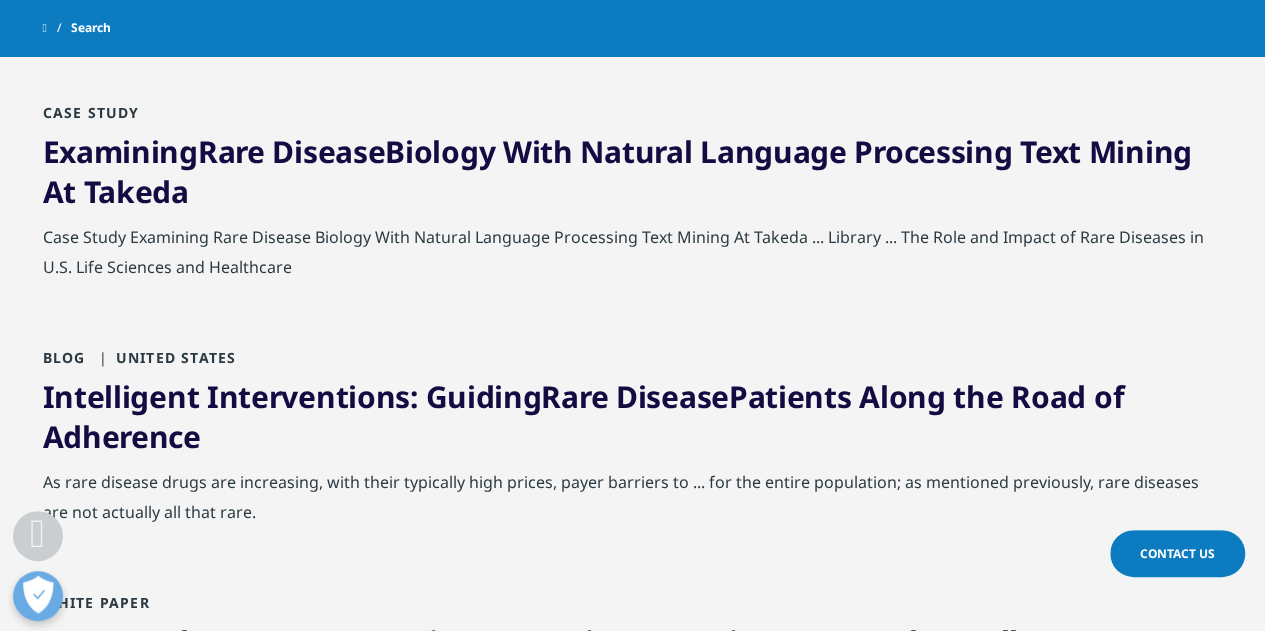 scroll, scrollTop: 6800, scrollLeft: 0, axis: vertical 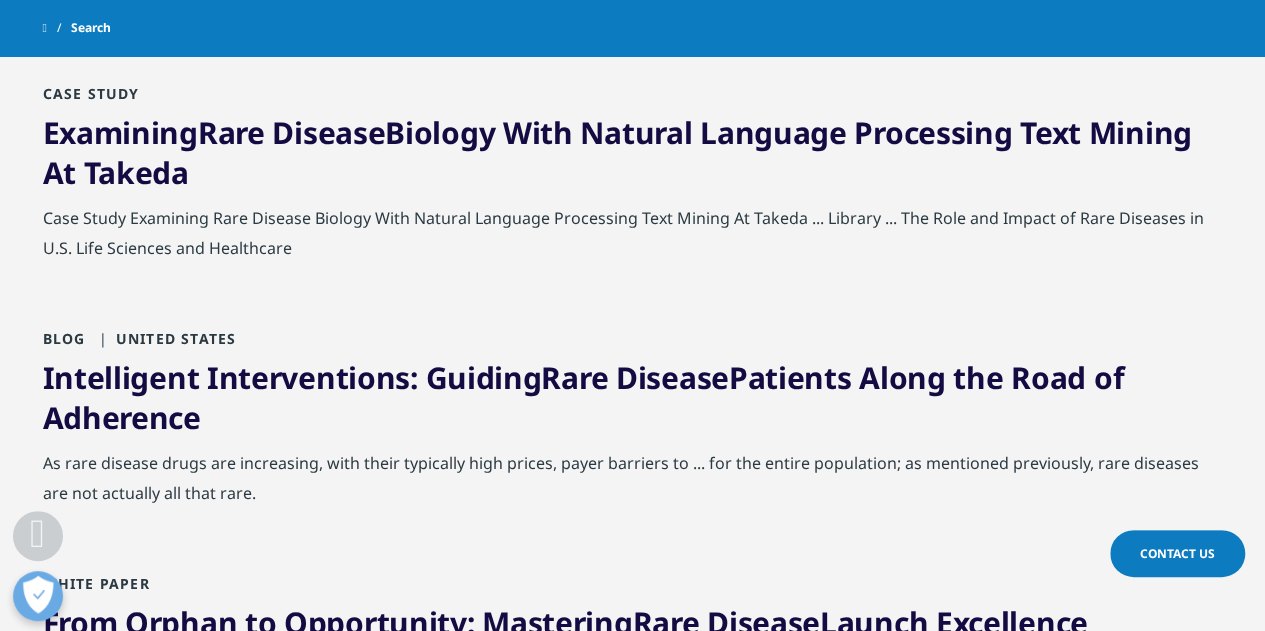 click on "Examining  Rare   Disease  Biology With Natural Language Processing Text Mining At Takeda" at bounding box center [617, 152] 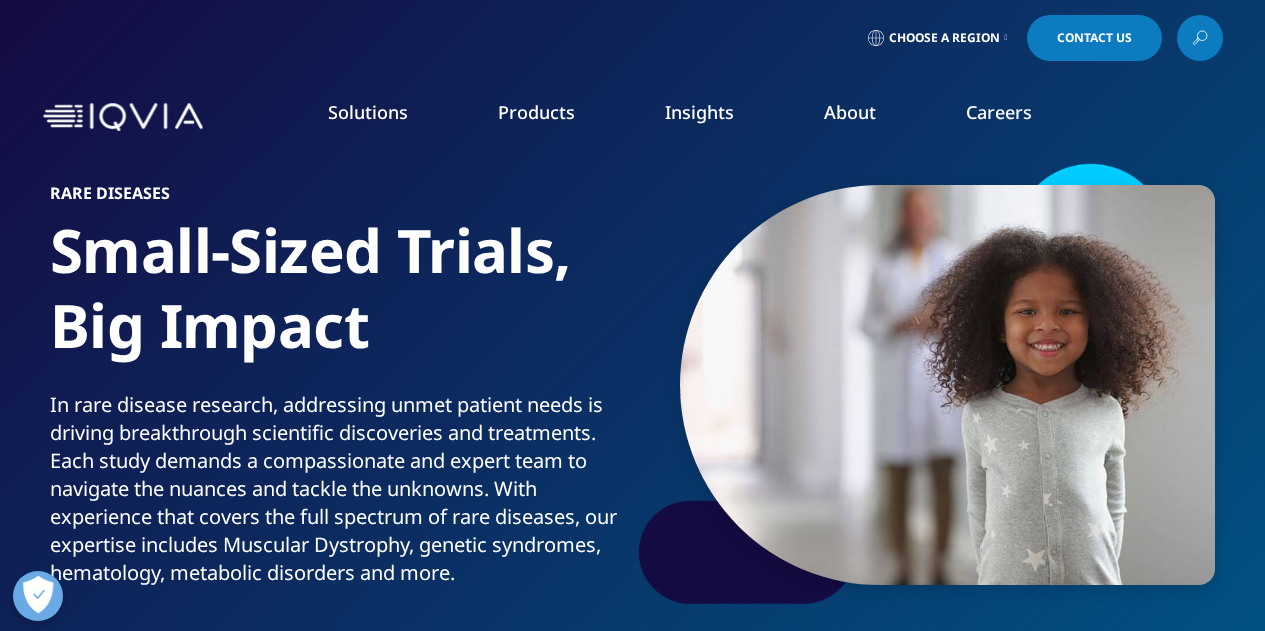 scroll, scrollTop: 0, scrollLeft: 0, axis: both 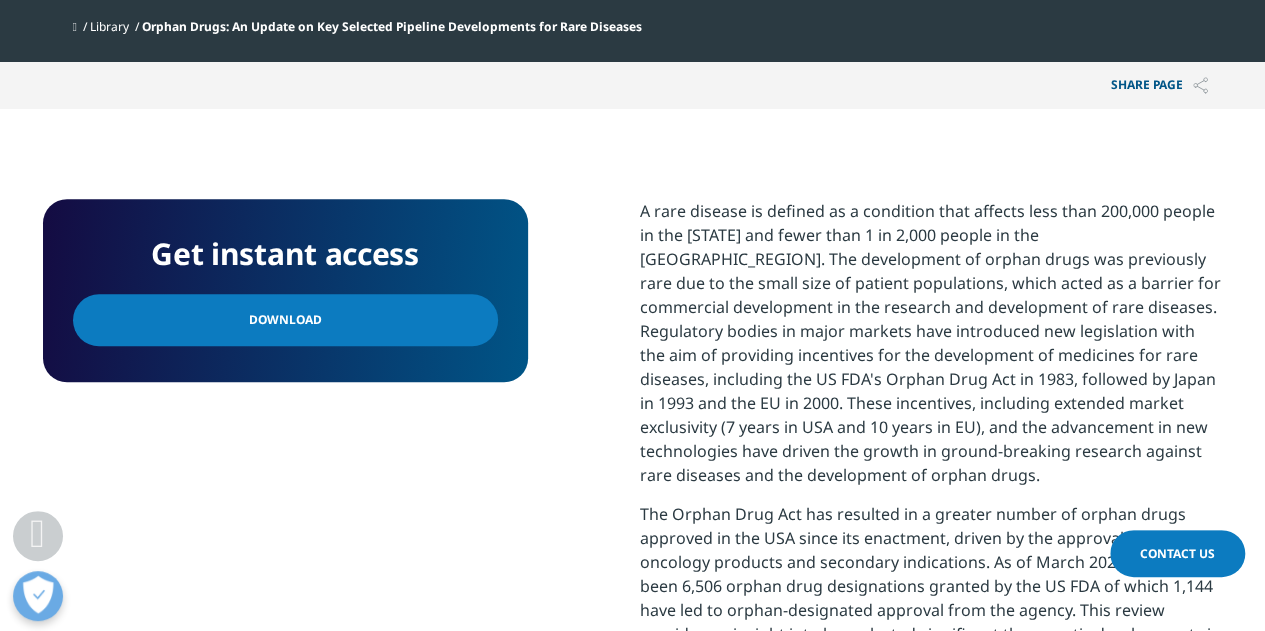 click on "Download" at bounding box center [285, 320] 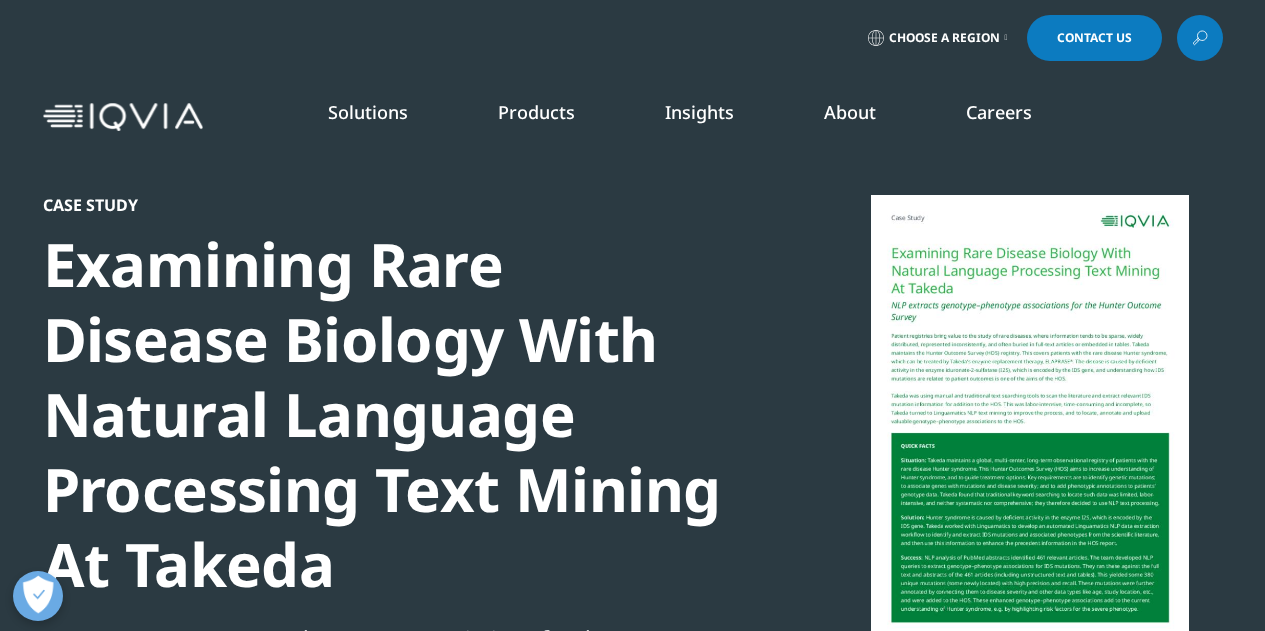 scroll, scrollTop: 0, scrollLeft: 0, axis: both 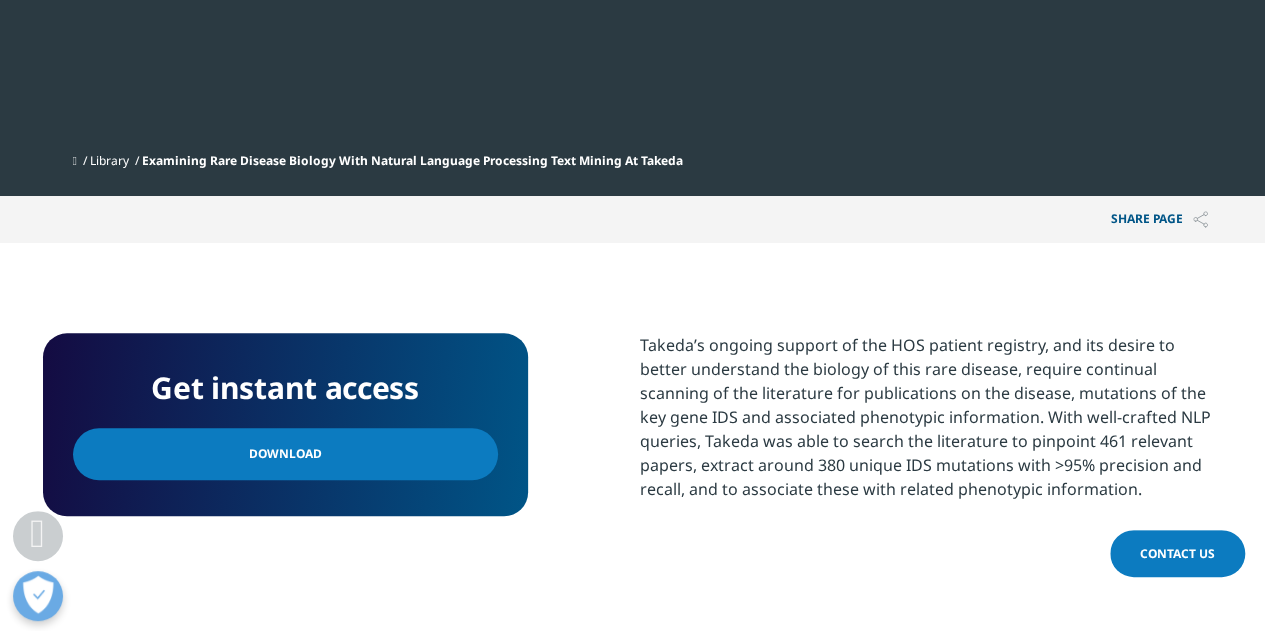 click on "Download" at bounding box center (285, 454) 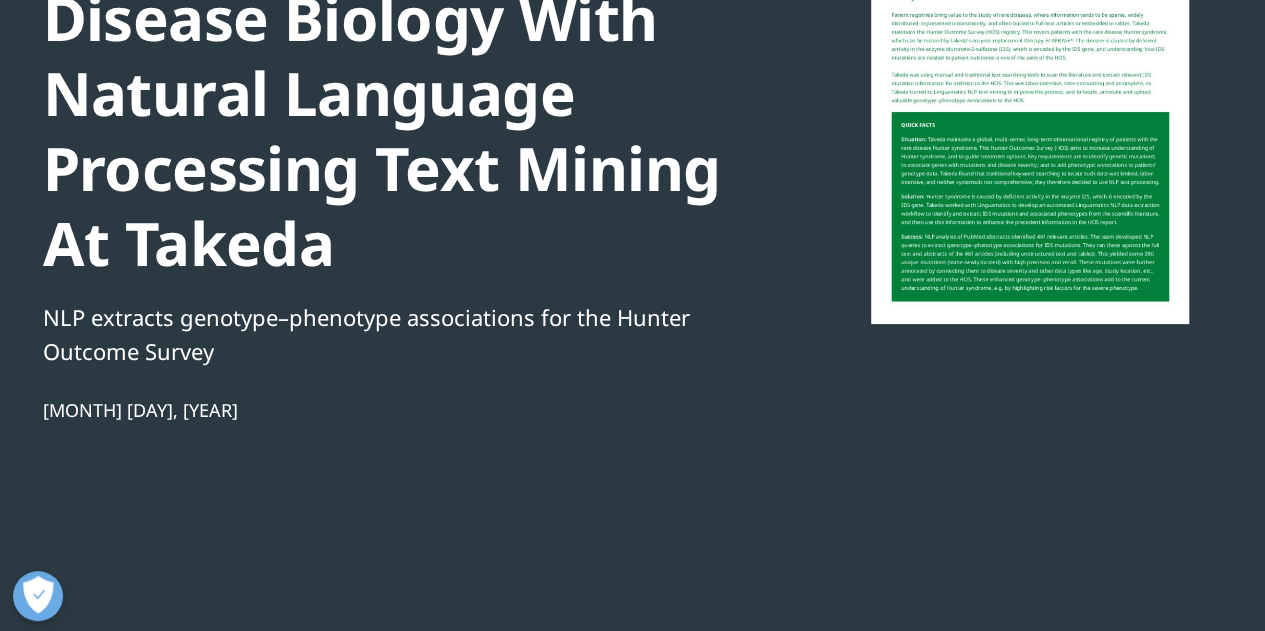scroll, scrollTop: 0, scrollLeft: 0, axis: both 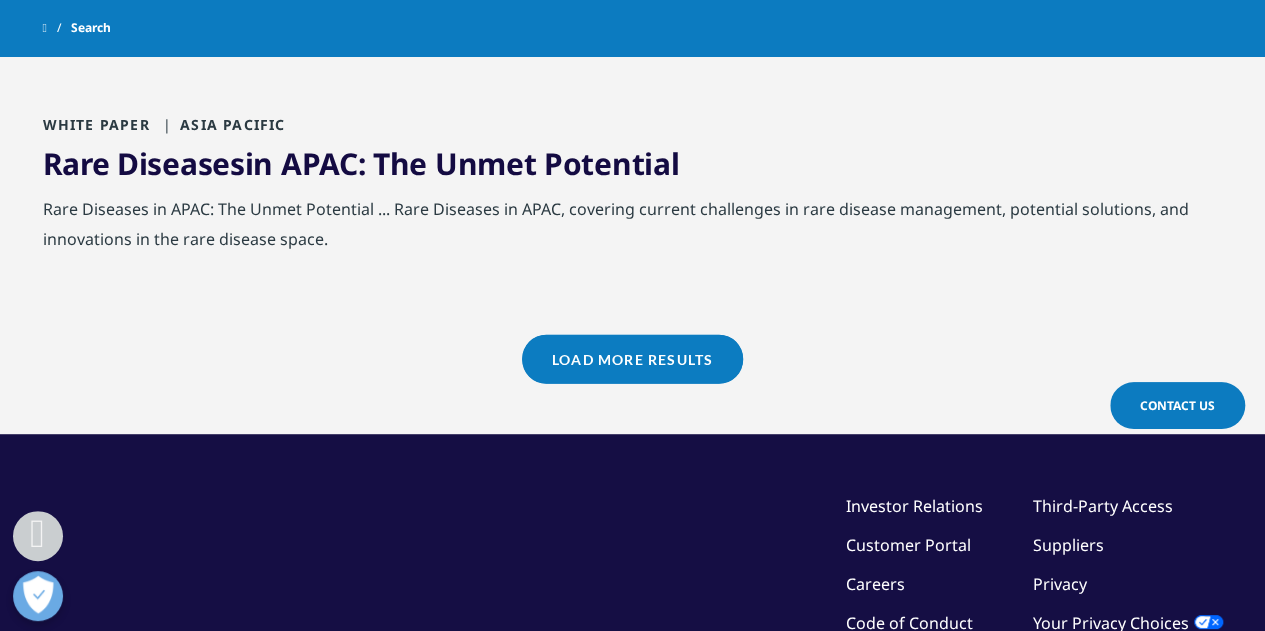 click on "Load More Results" at bounding box center (632, 359) 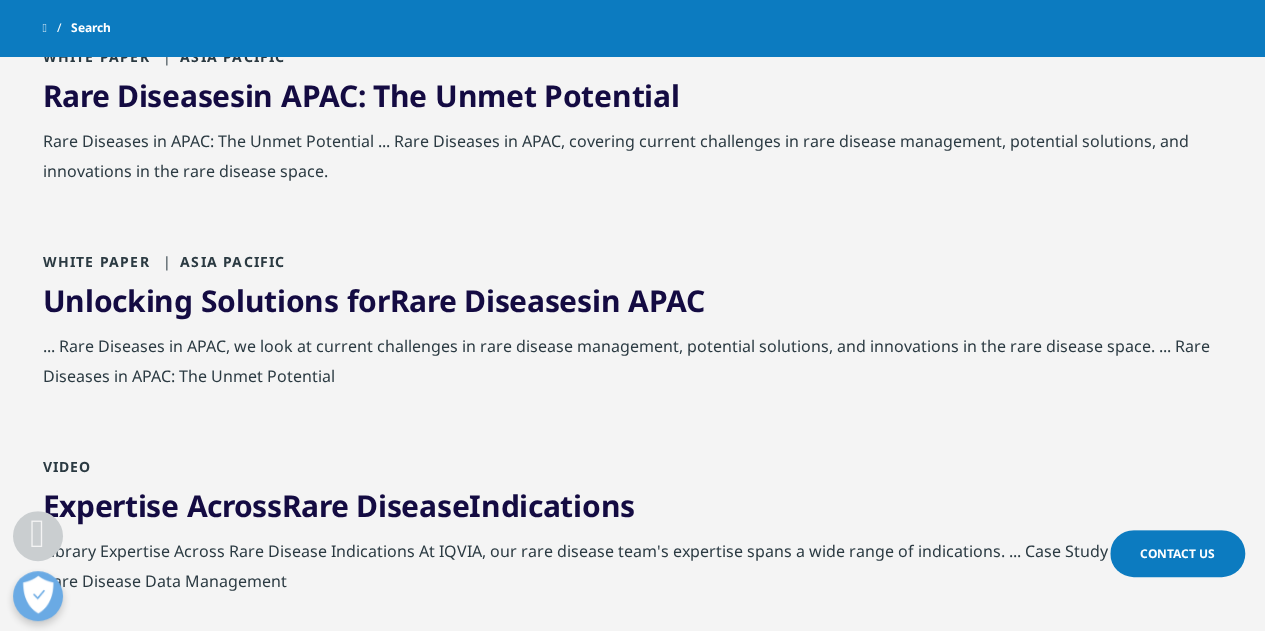 scroll, scrollTop: 2400, scrollLeft: 0, axis: vertical 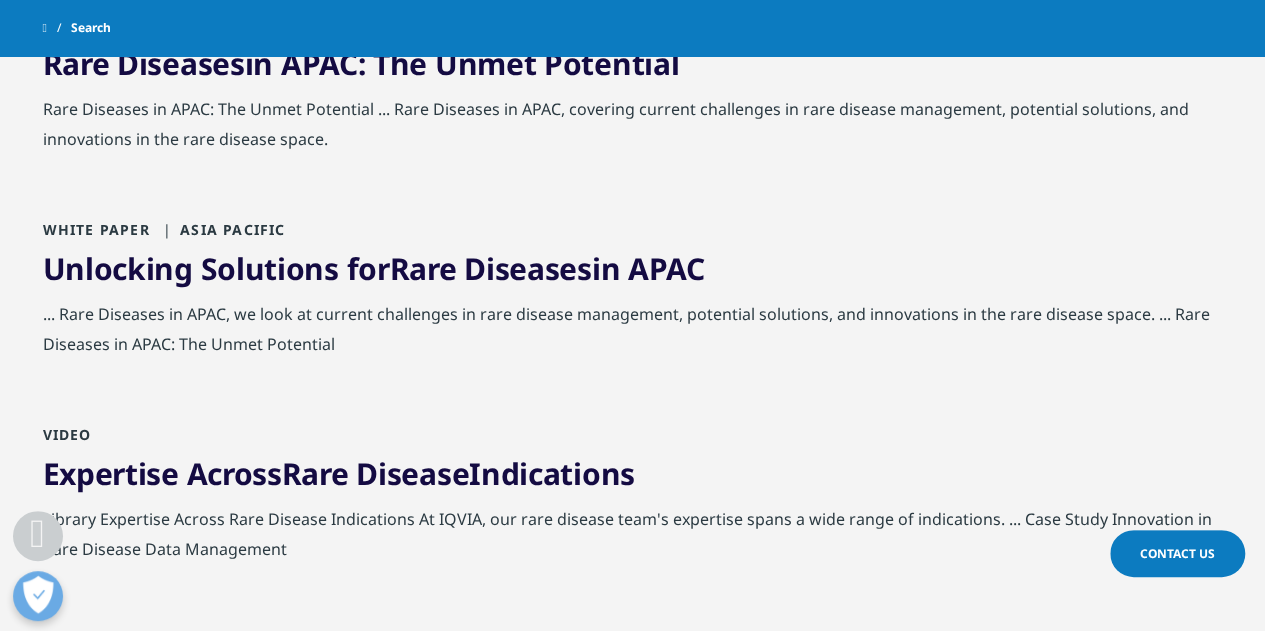 click on "Unlocking Solutions for  Rare   Diseases  in APAC" at bounding box center [374, 268] 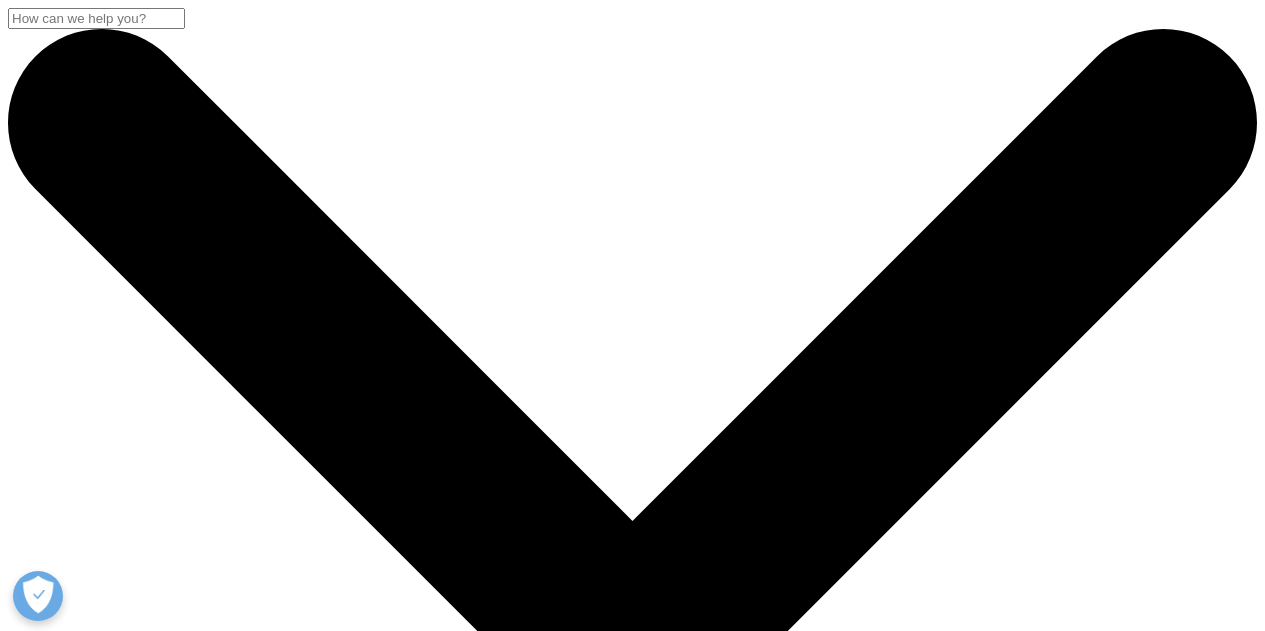 scroll, scrollTop: 160, scrollLeft: 0, axis: vertical 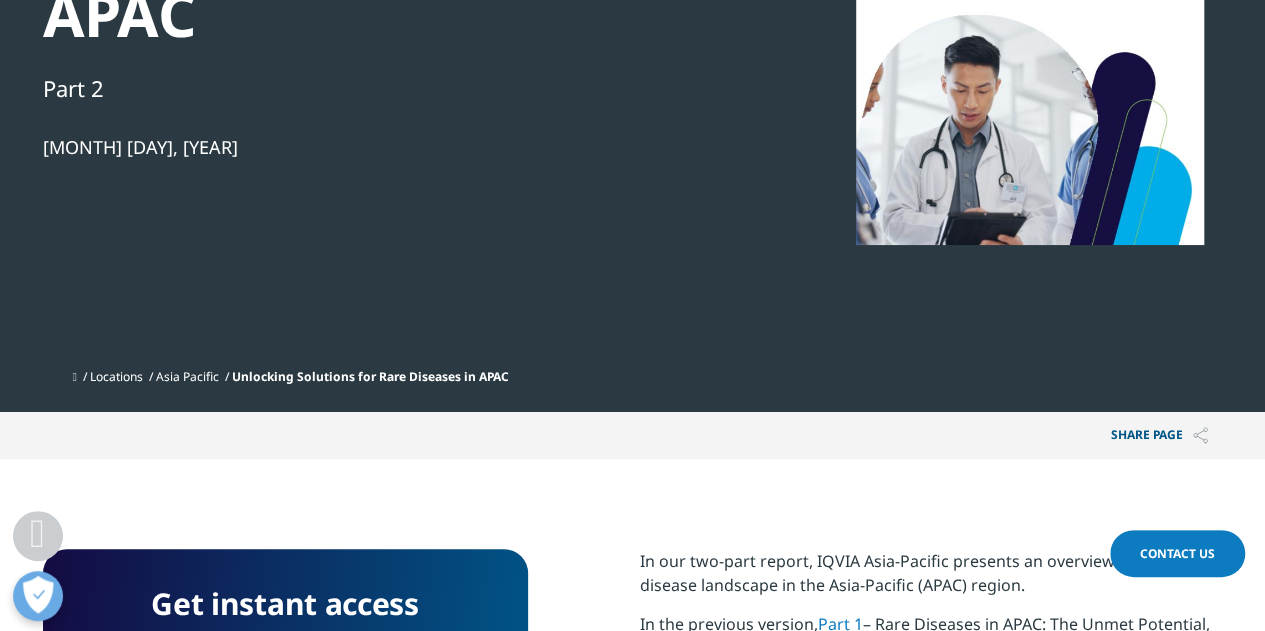drag, startPoint x: 326, startPoint y: 598, endPoint x: 354, endPoint y: 588, distance: 29.732138 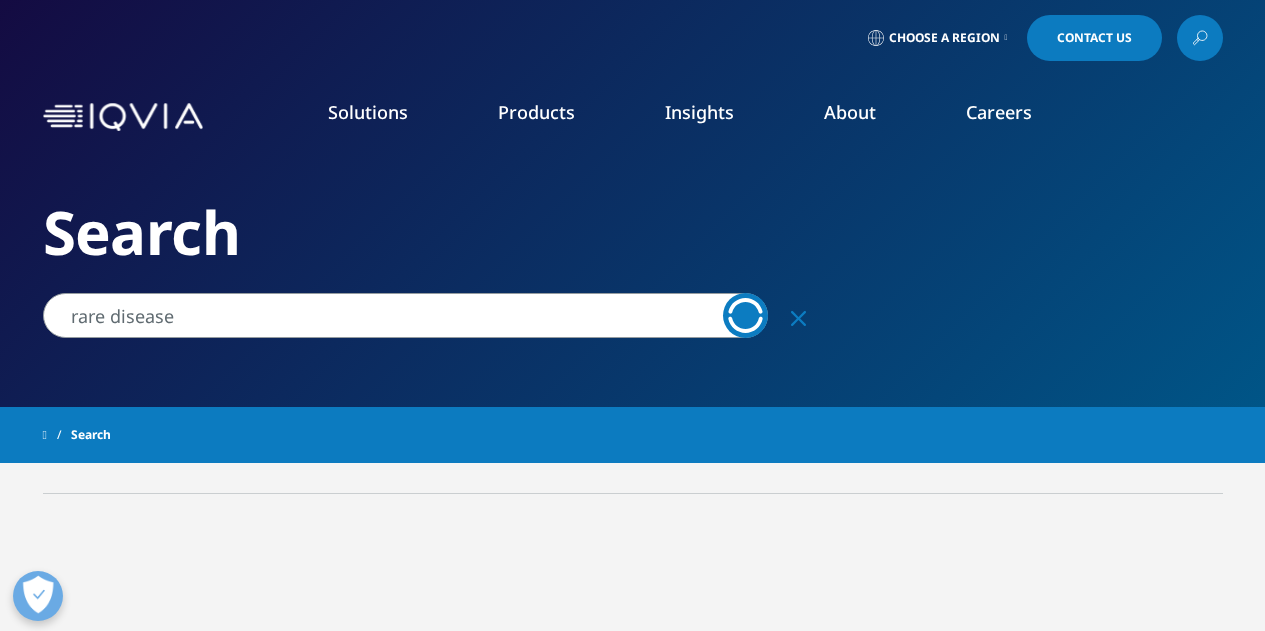 scroll, scrollTop: 0, scrollLeft: 0, axis: both 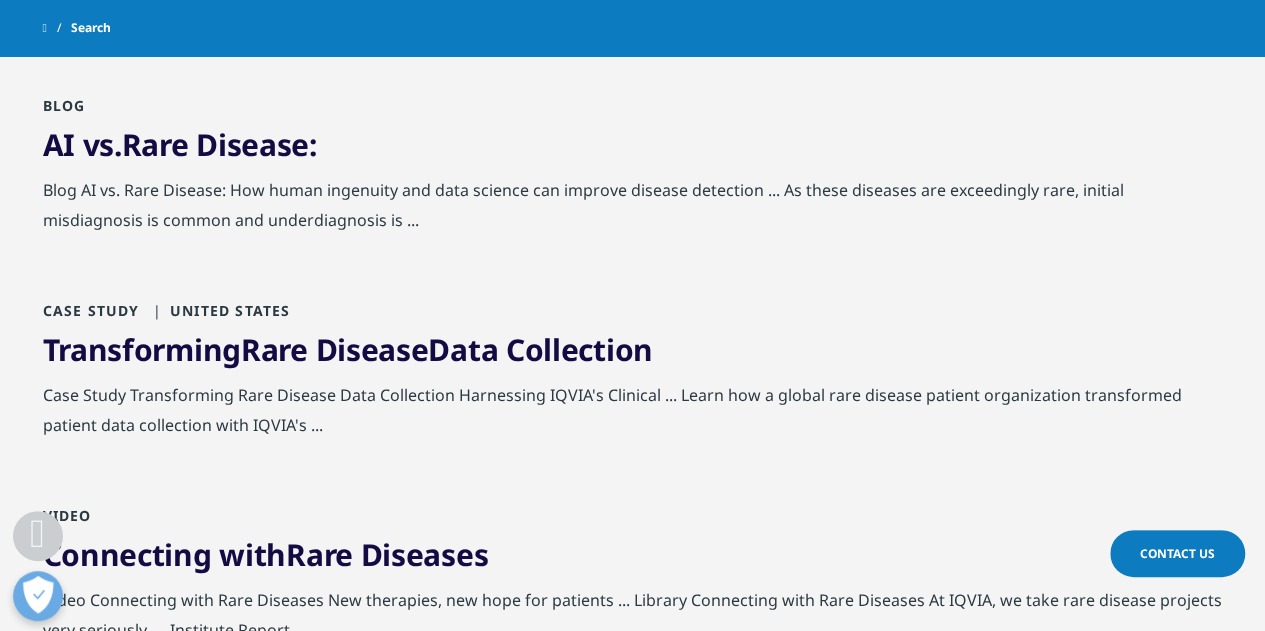 click on "Rare" at bounding box center [155, 144] 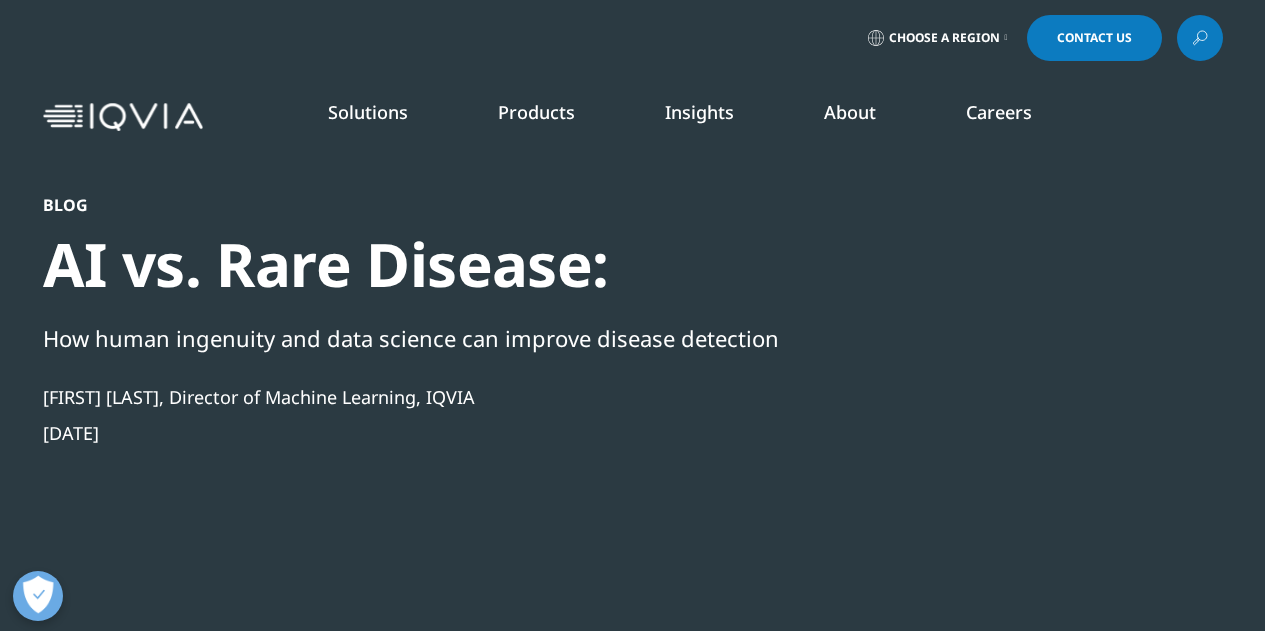 scroll, scrollTop: 0, scrollLeft: 0, axis: both 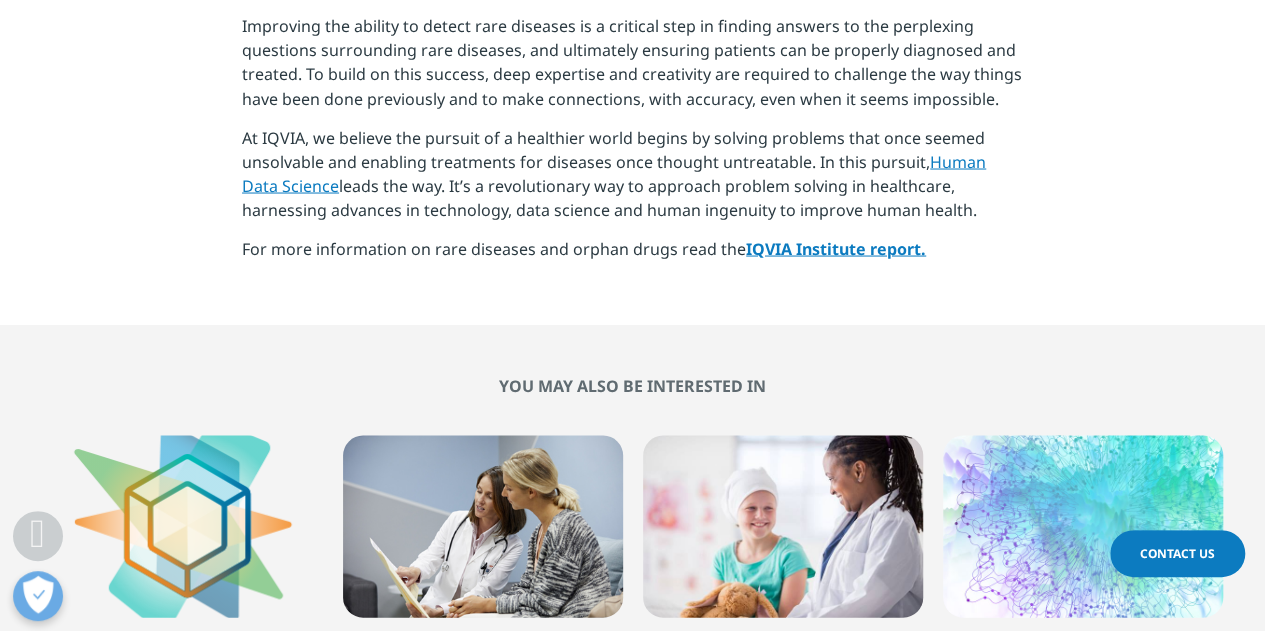 click on "IQVIA Institute report." at bounding box center (836, 248) 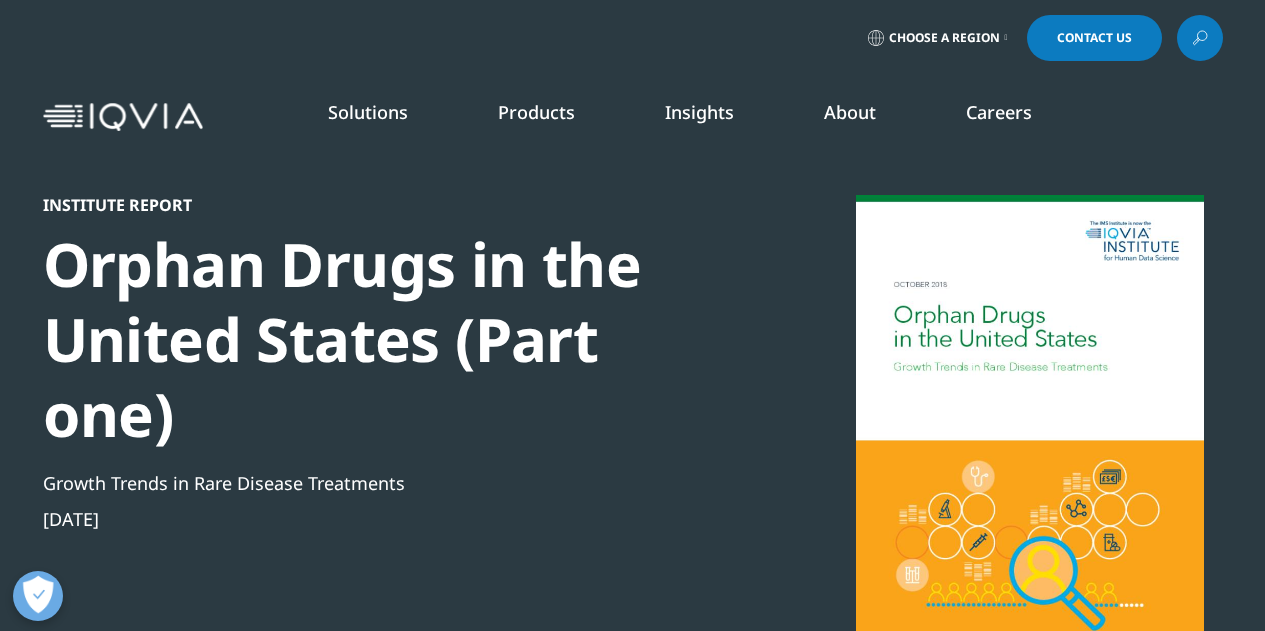 scroll, scrollTop: 0, scrollLeft: 0, axis: both 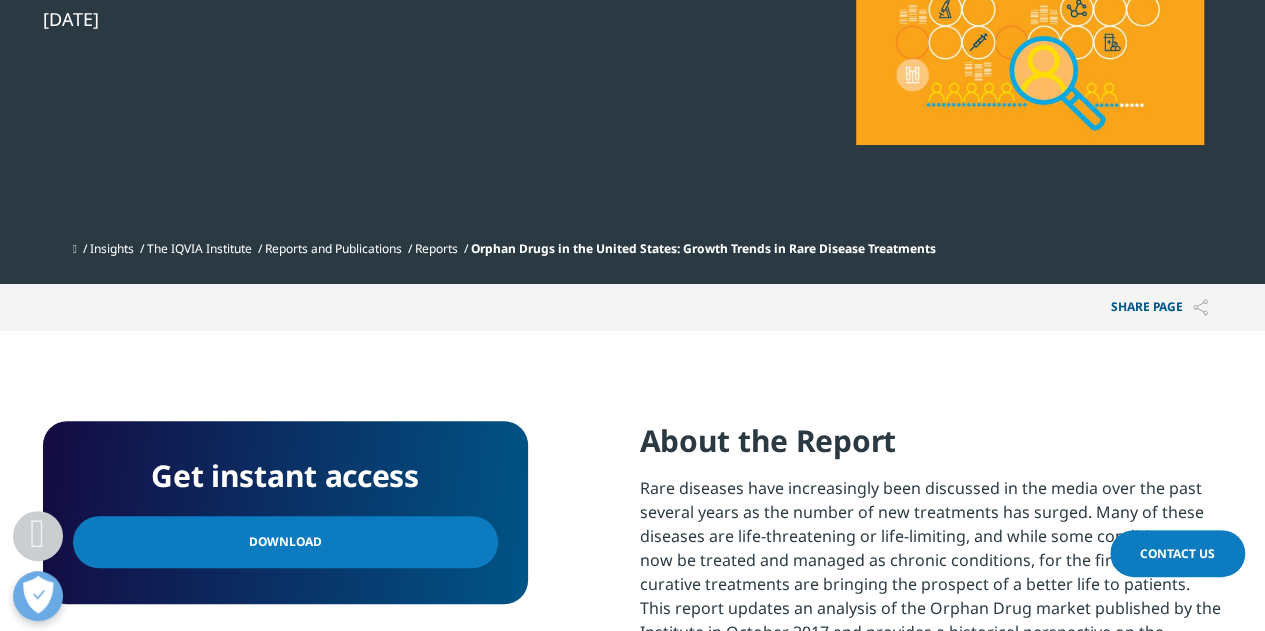click on "Download" at bounding box center [285, 542] 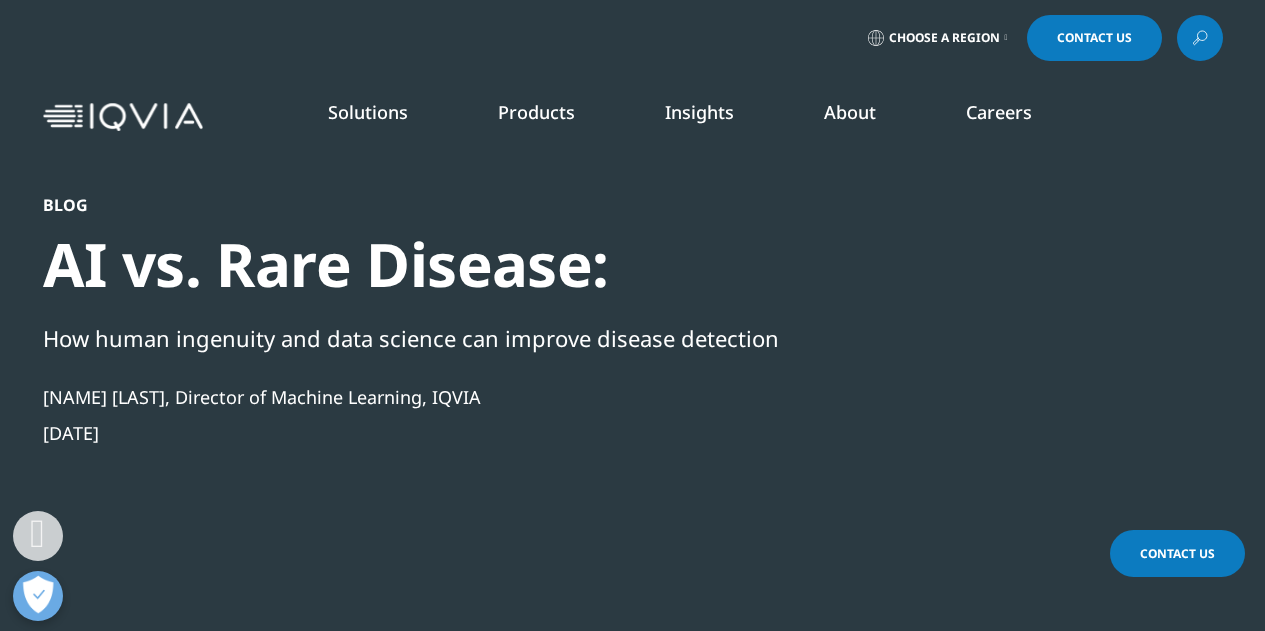 scroll, scrollTop: 1800, scrollLeft: 0, axis: vertical 